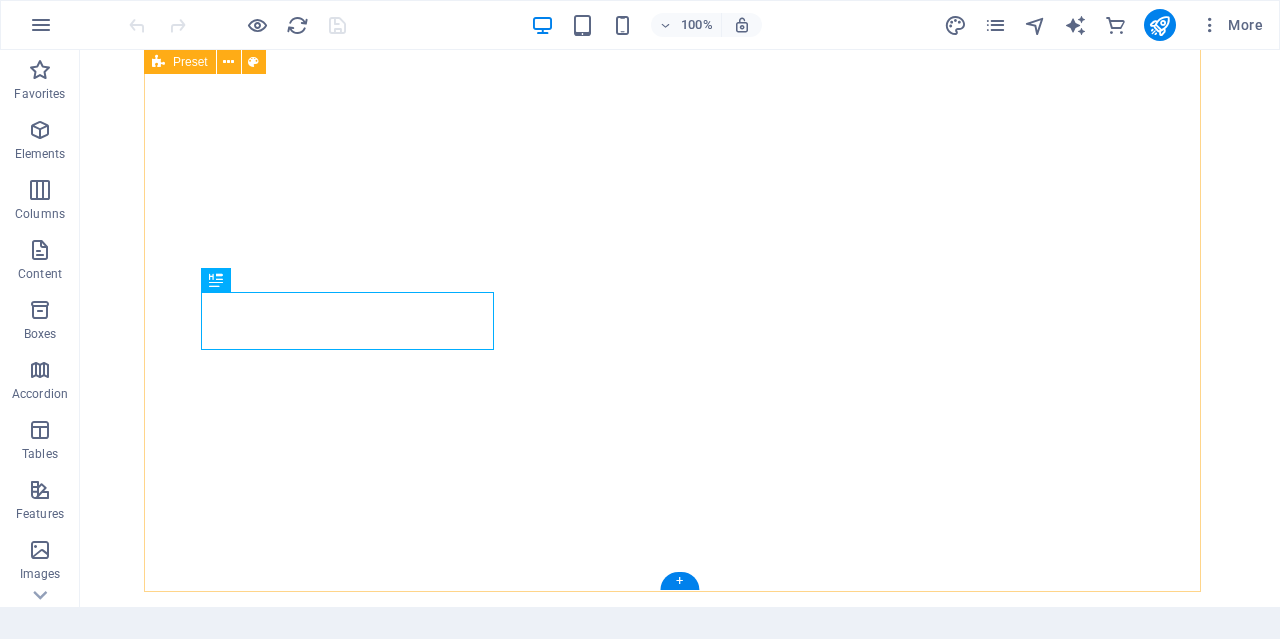 scroll, scrollTop: 0, scrollLeft: 0, axis: both 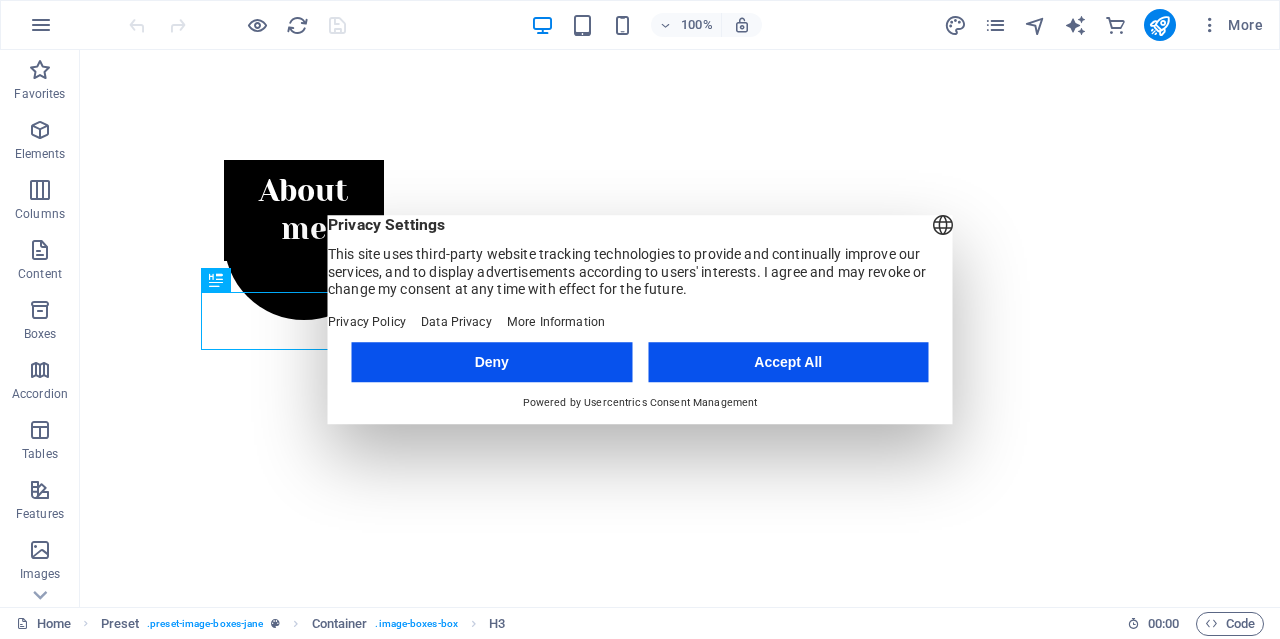 click on "Accept All" at bounding box center [788, 362] 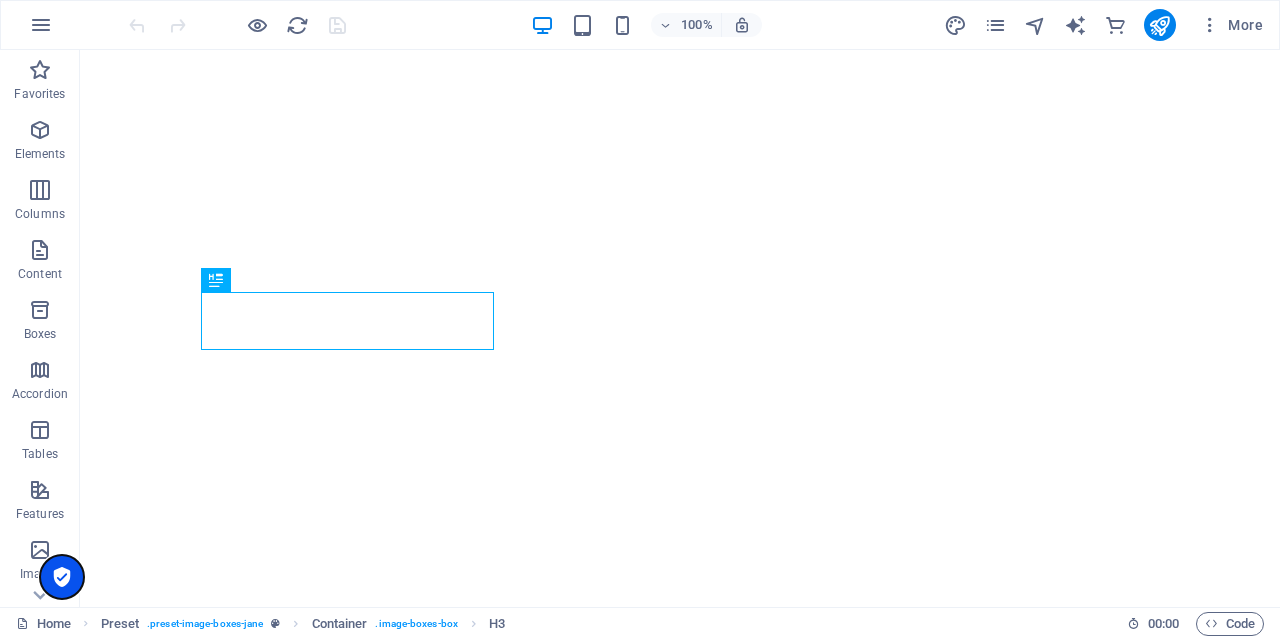 click at bounding box center (62, 577) 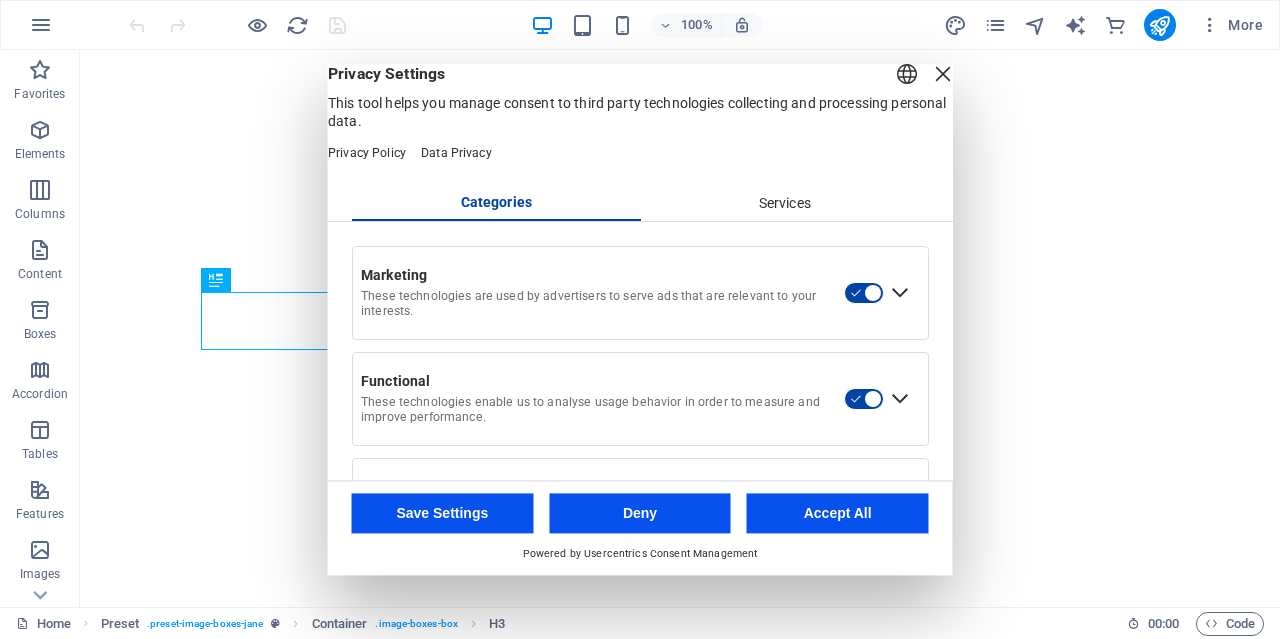 click at bounding box center [943, 74] 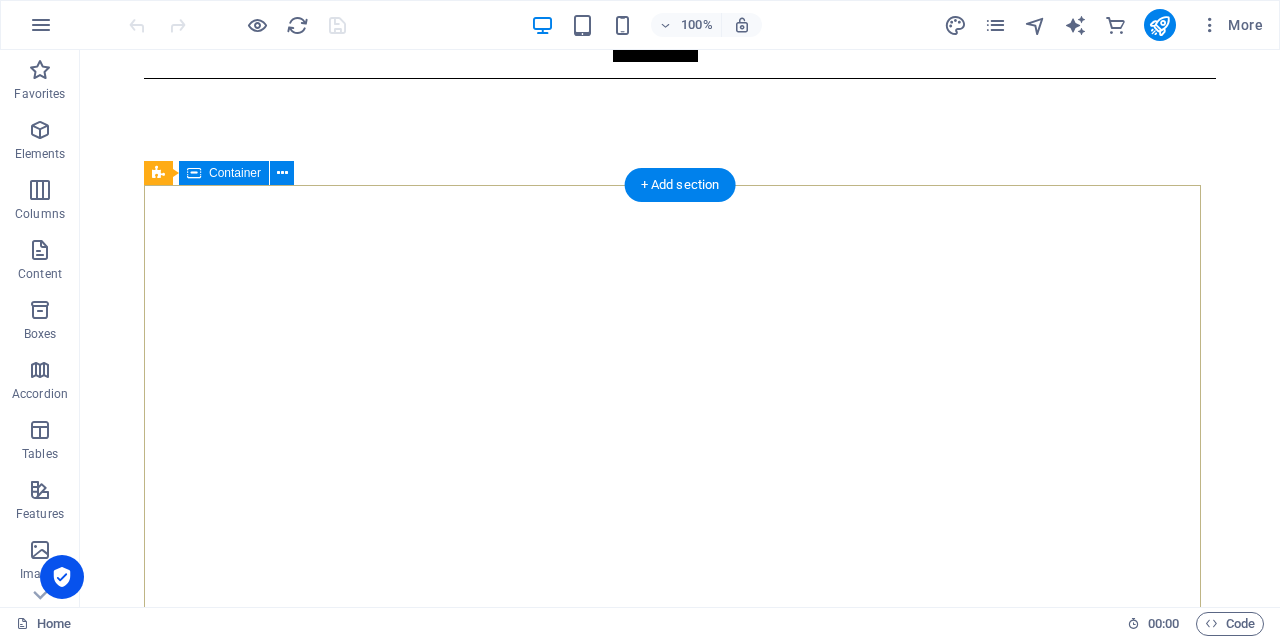 scroll, scrollTop: 0, scrollLeft: 0, axis: both 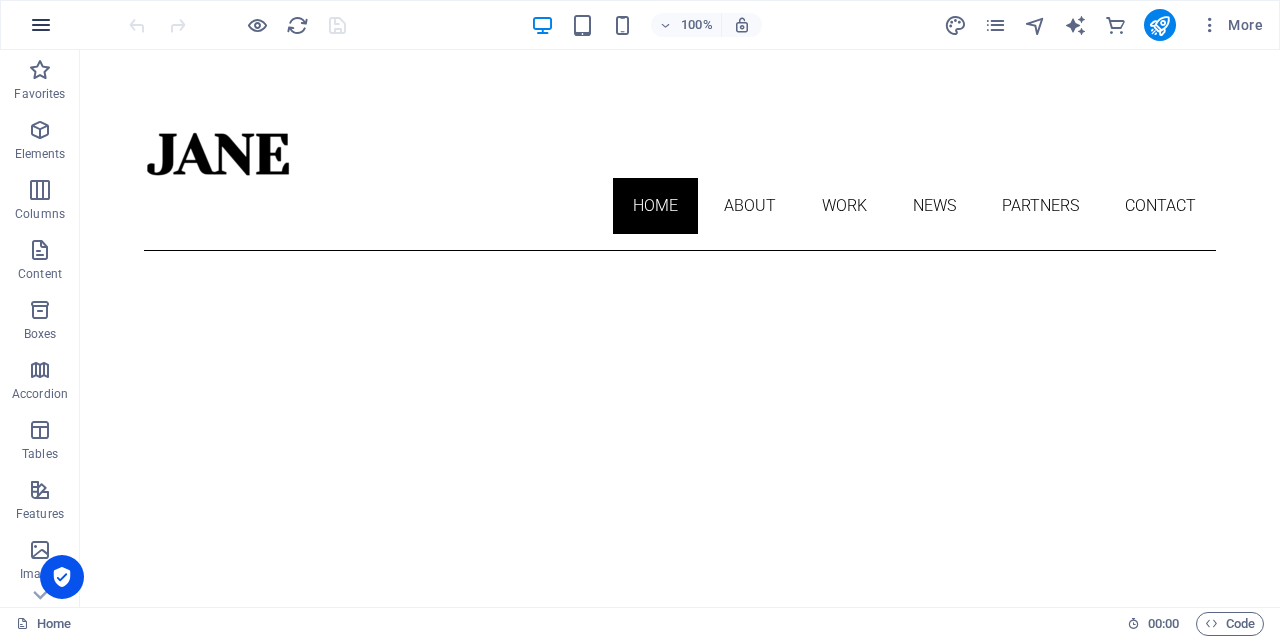 click at bounding box center [41, 25] 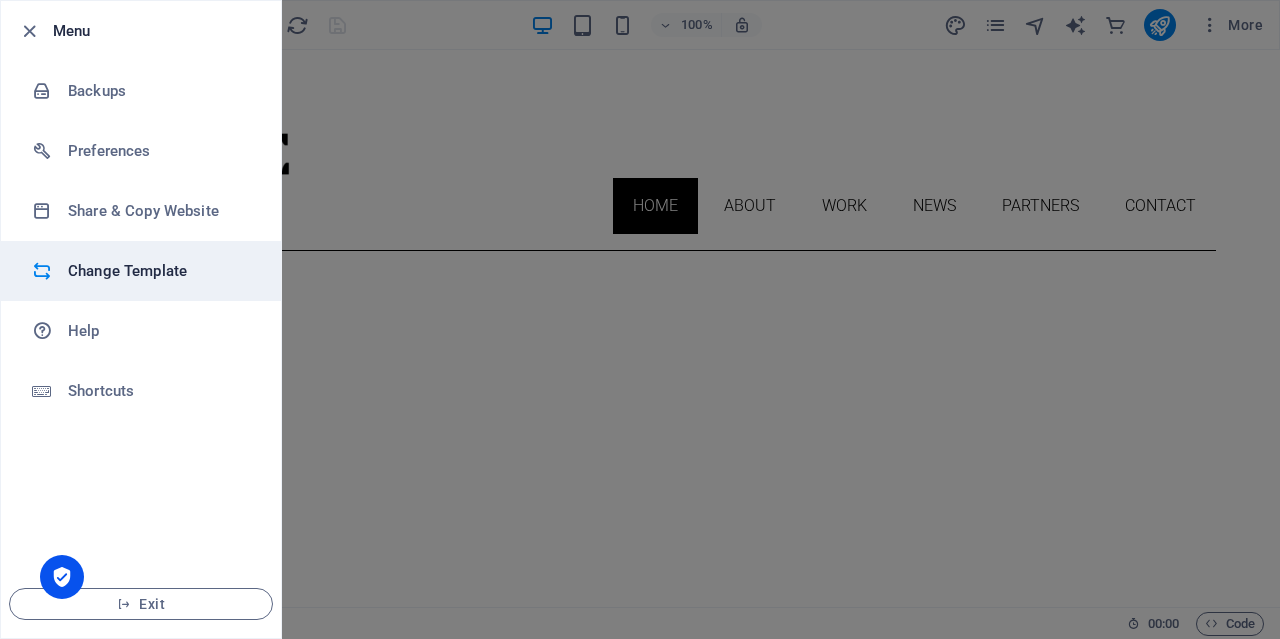 click on "Change Template" at bounding box center (160, 271) 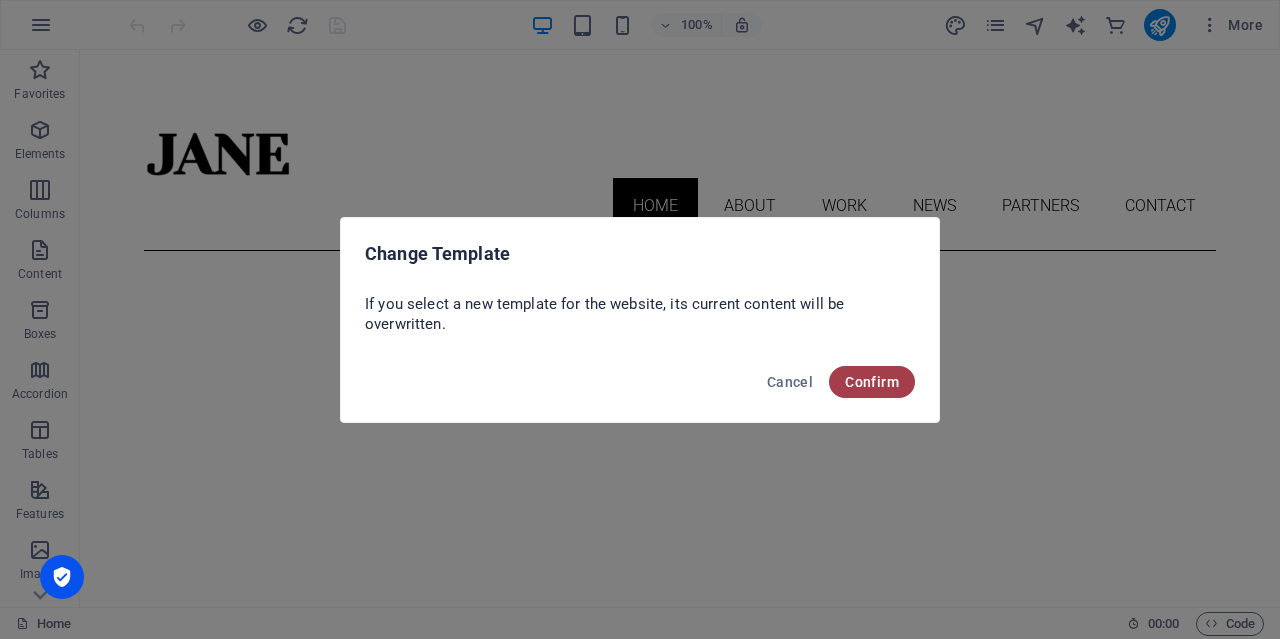 click on "Confirm" at bounding box center (872, 382) 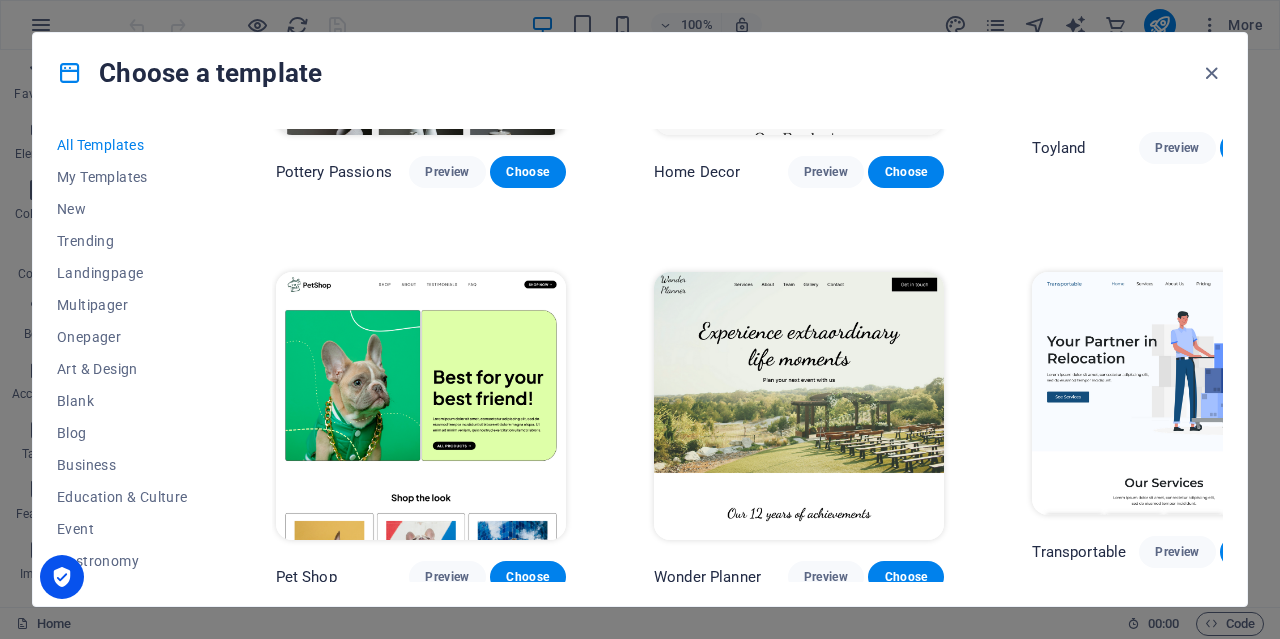 scroll, scrollTop: 700, scrollLeft: 0, axis: vertical 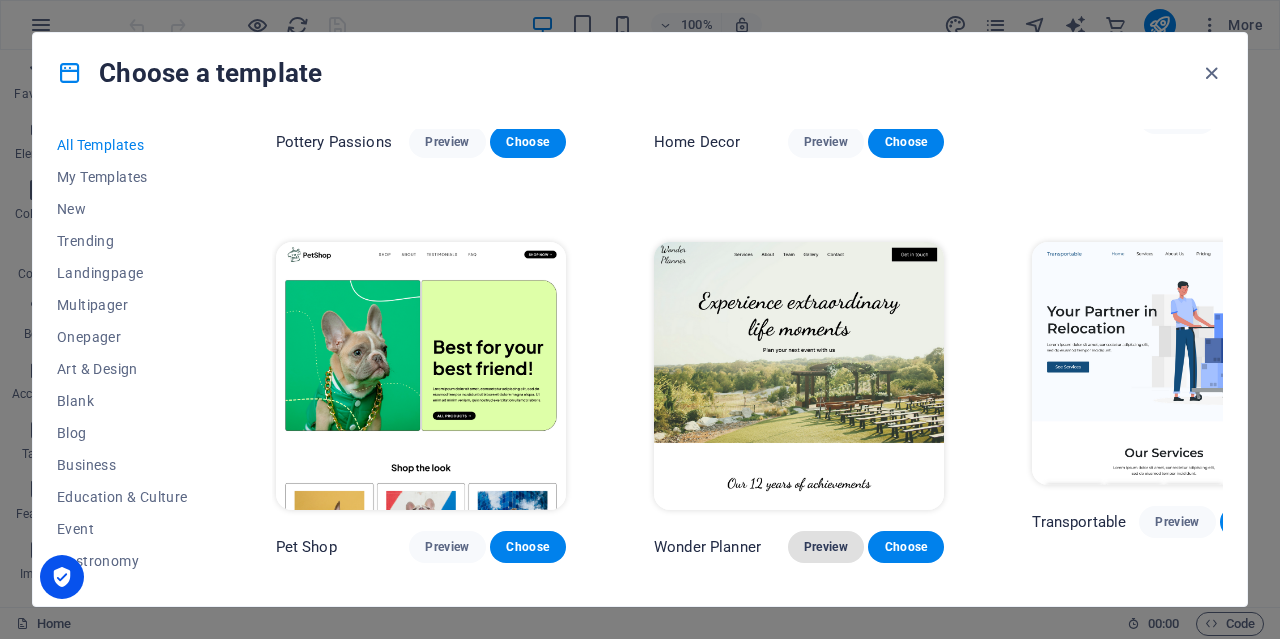 click on "Preview" at bounding box center (826, 547) 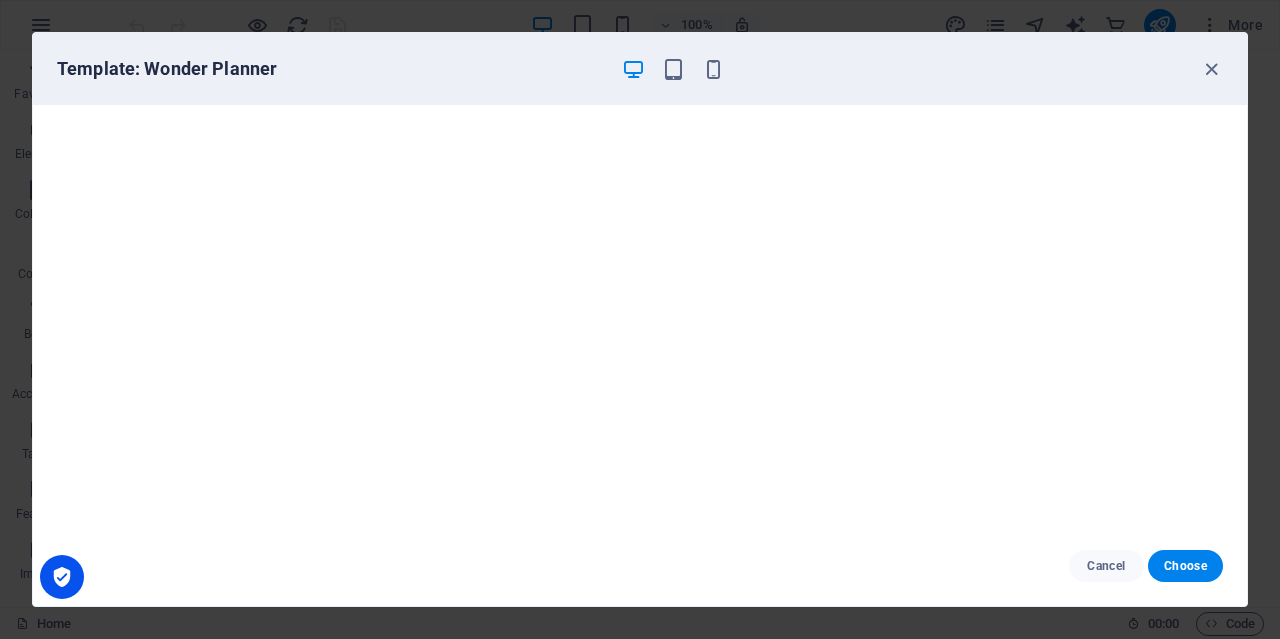 drag, startPoint x: 1185, startPoint y: 565, endPoint x: 1274, endPoint y: 606, distance: 97.98979 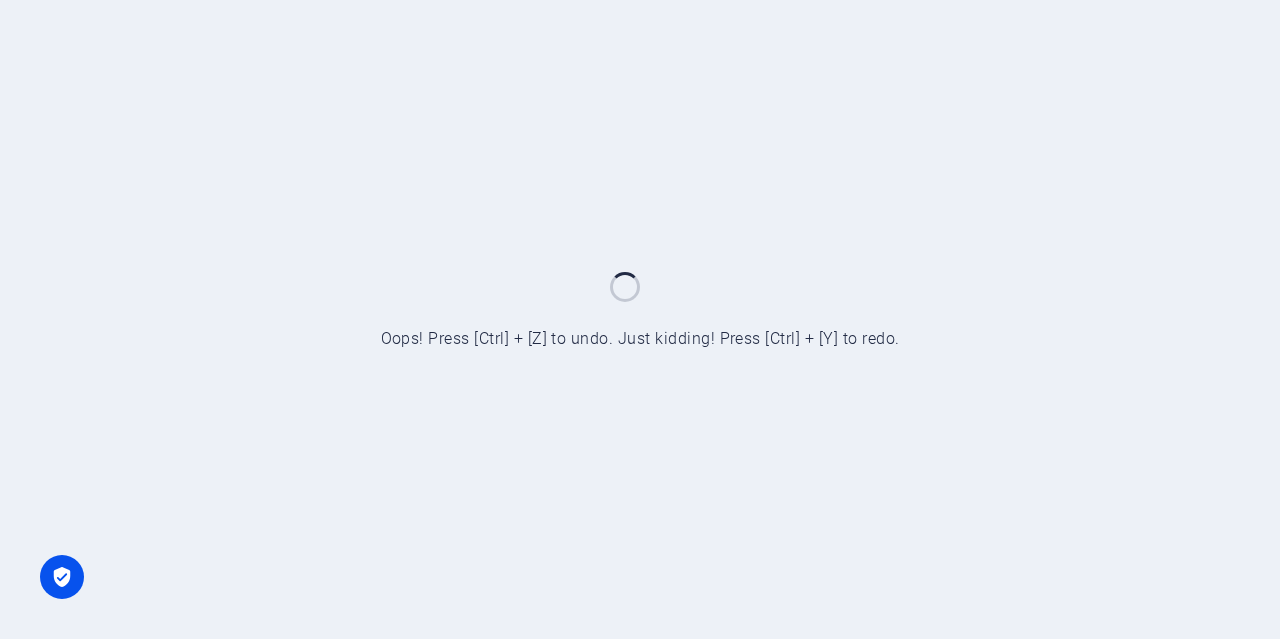 scroll, scrollTop: 0, scrollLeft: 0, axis: both 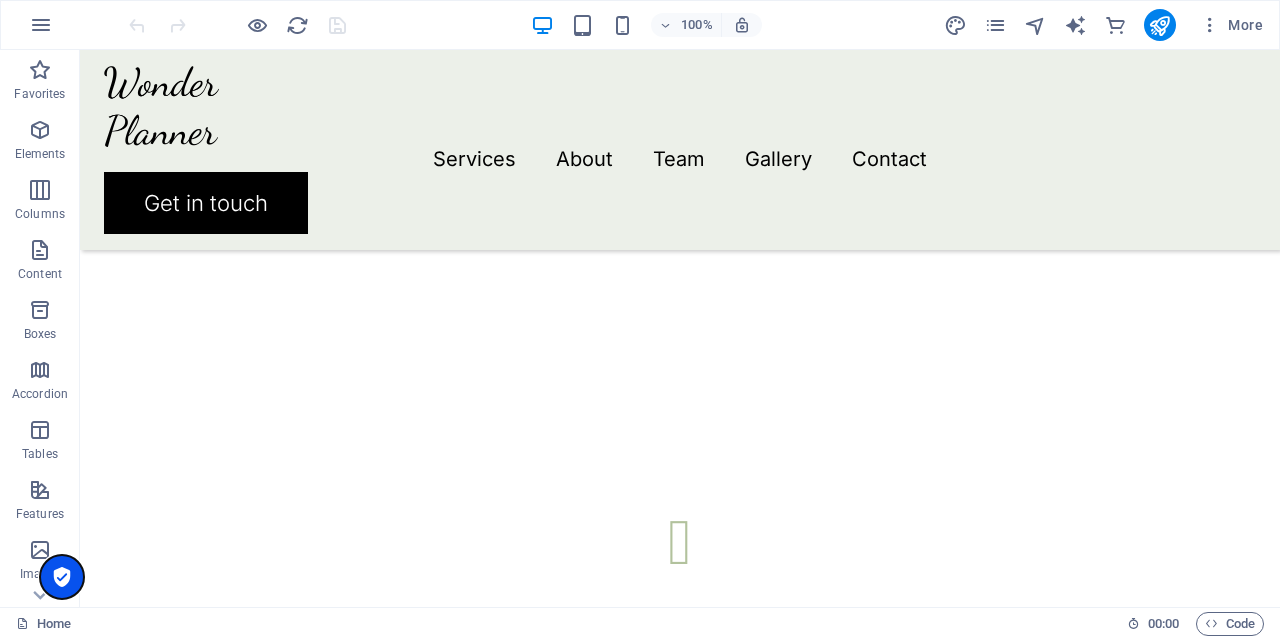 click at bounding box center [62, 577] 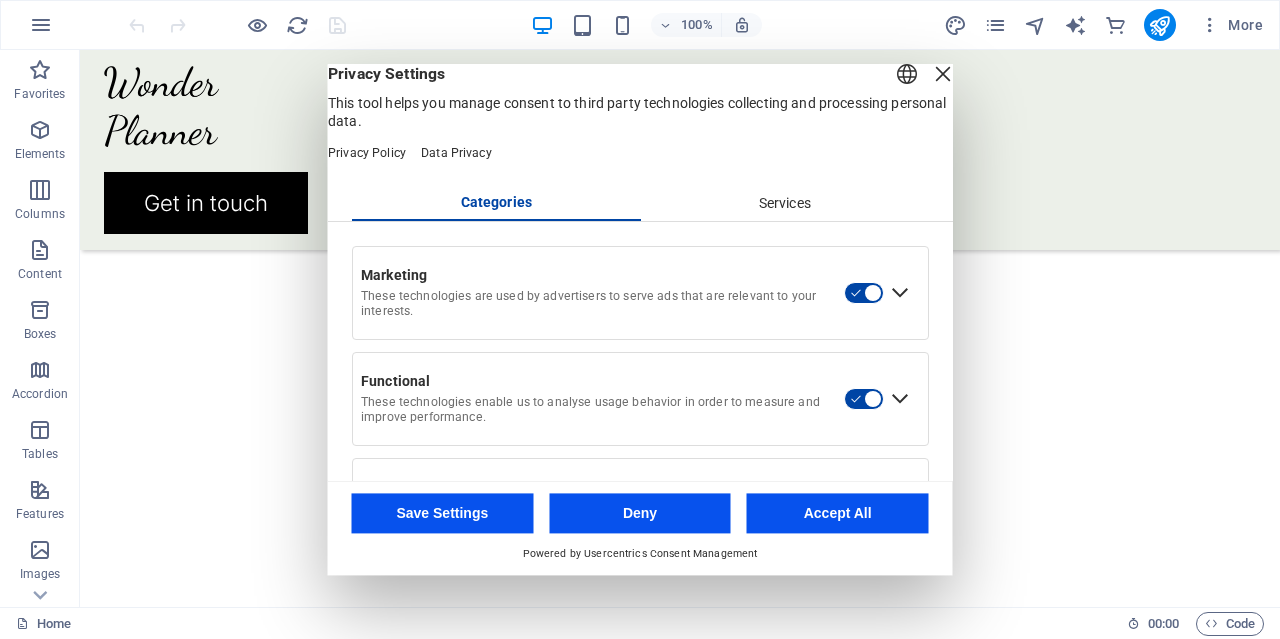 click at bounding box center (943, 74) 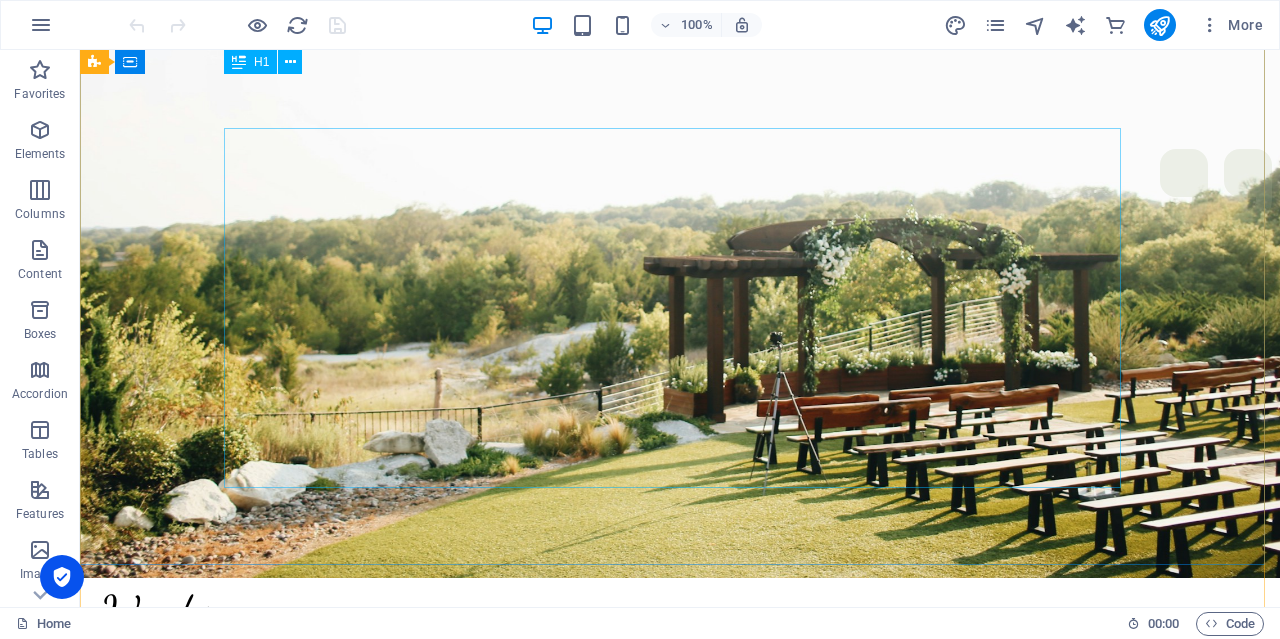 scroll, scrollTop: 0, scrollLeft: 0, axis: both 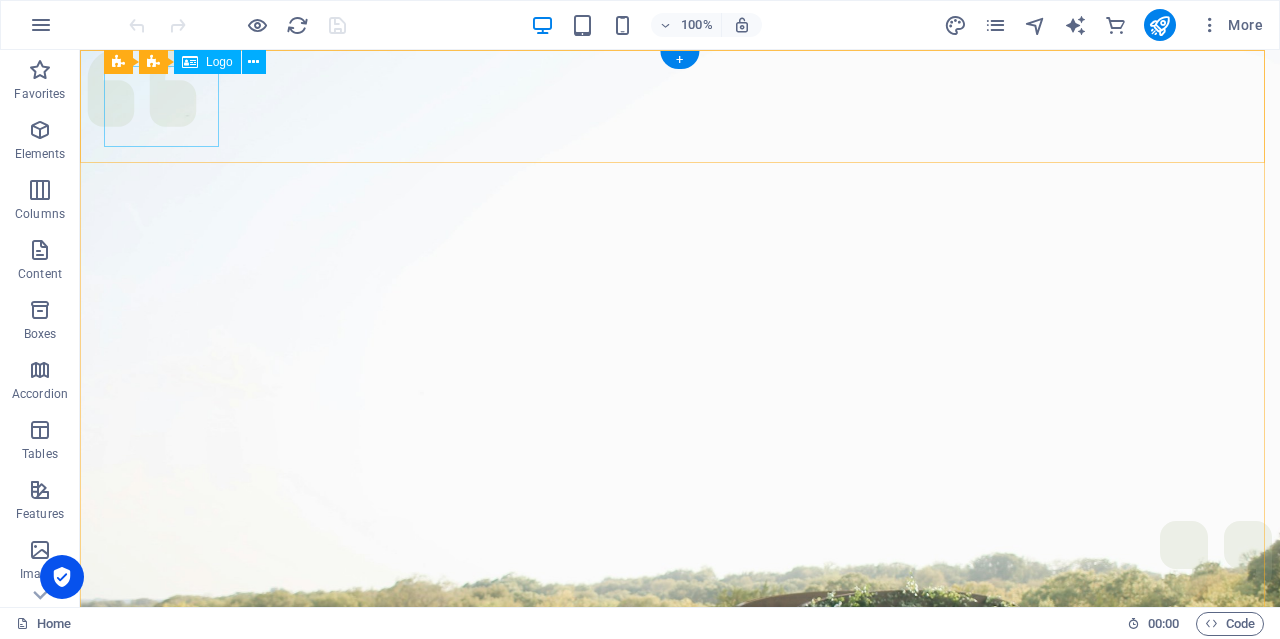 click at bounding box center (680, 1006) 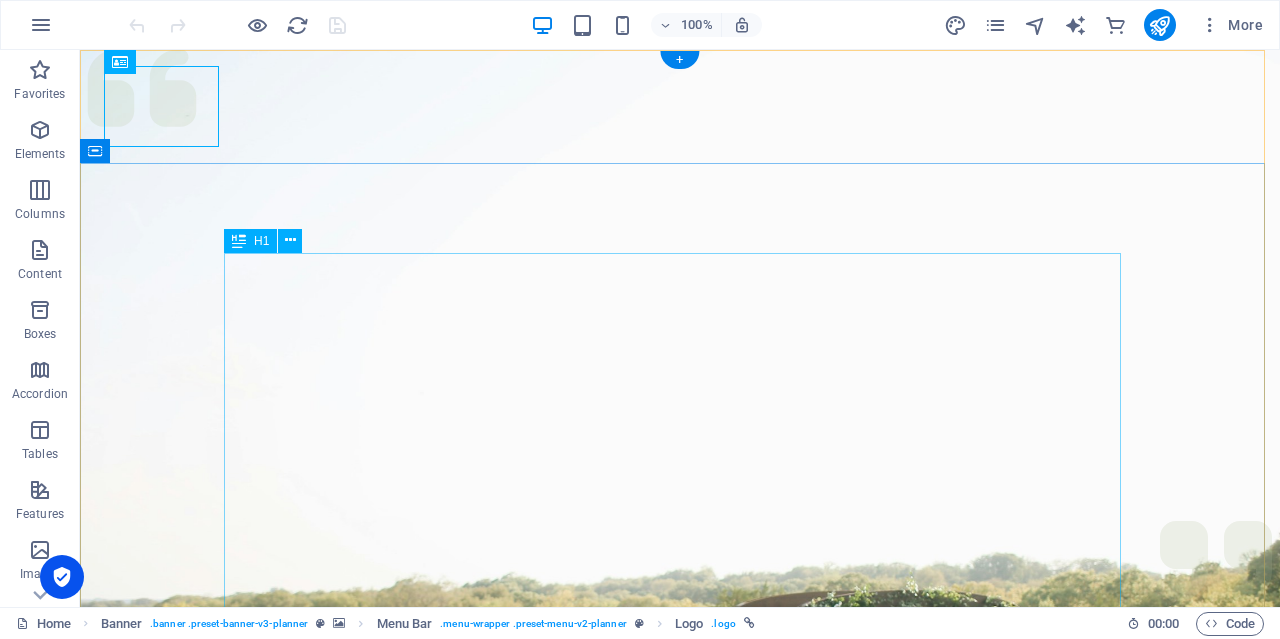click on "Experience extraordinary life moments" at bounding box center [680, 1360] 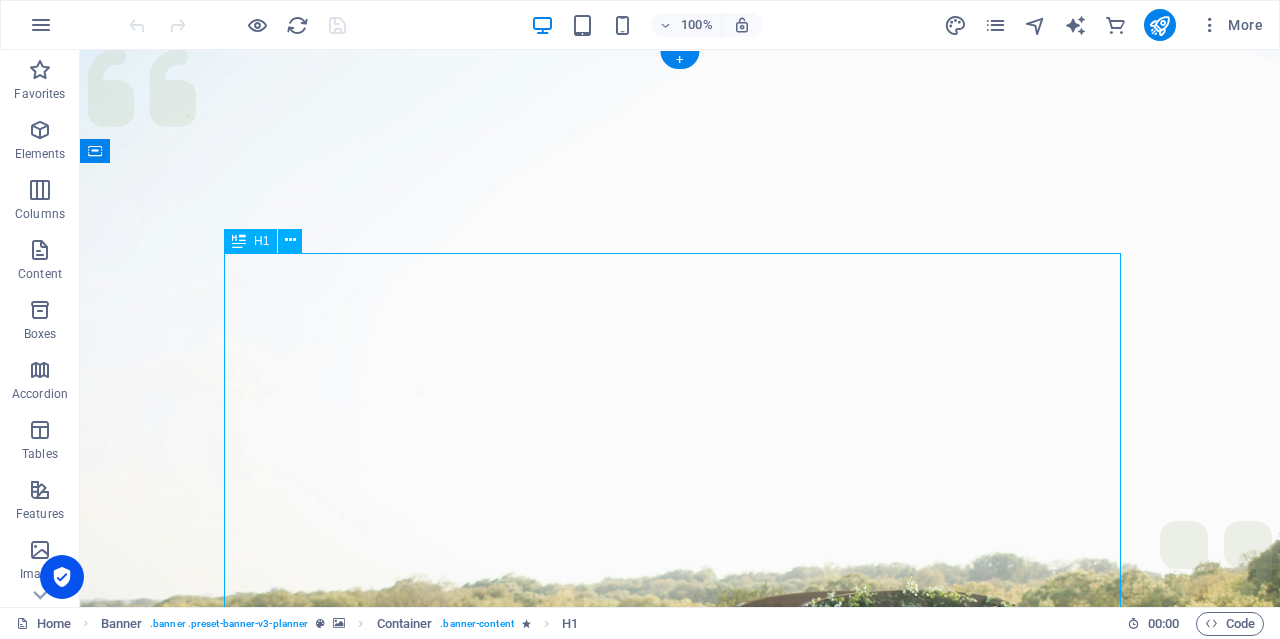 drag, startPoint x: 625, startPoint y: 333, endPoint x: 641, endPoint y: 287, distance: 48.703182 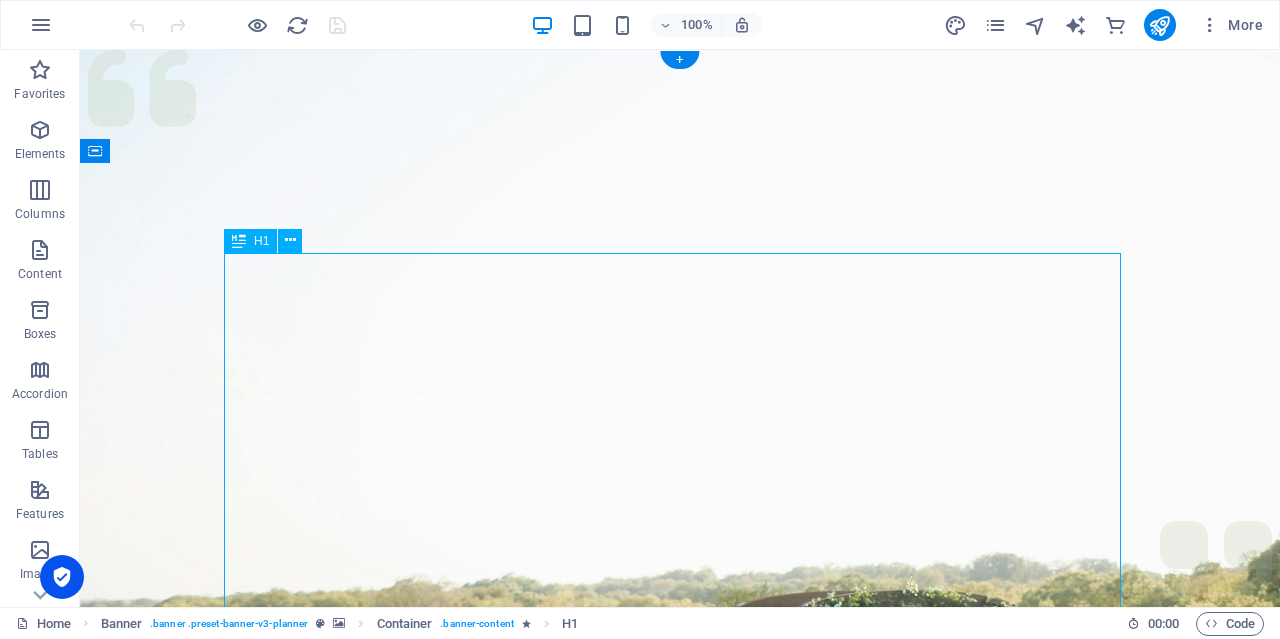 click on "Experience extraordinary life moments" at bounding box center [680, 1360] 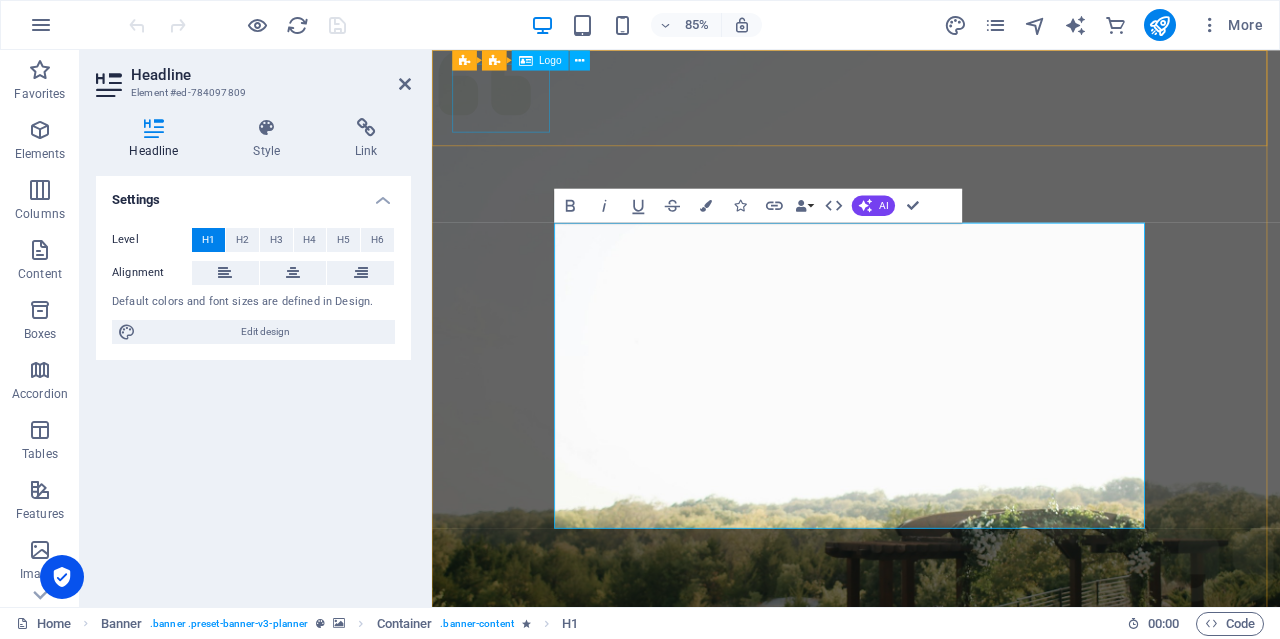 click at bounding box center (931, 1006) 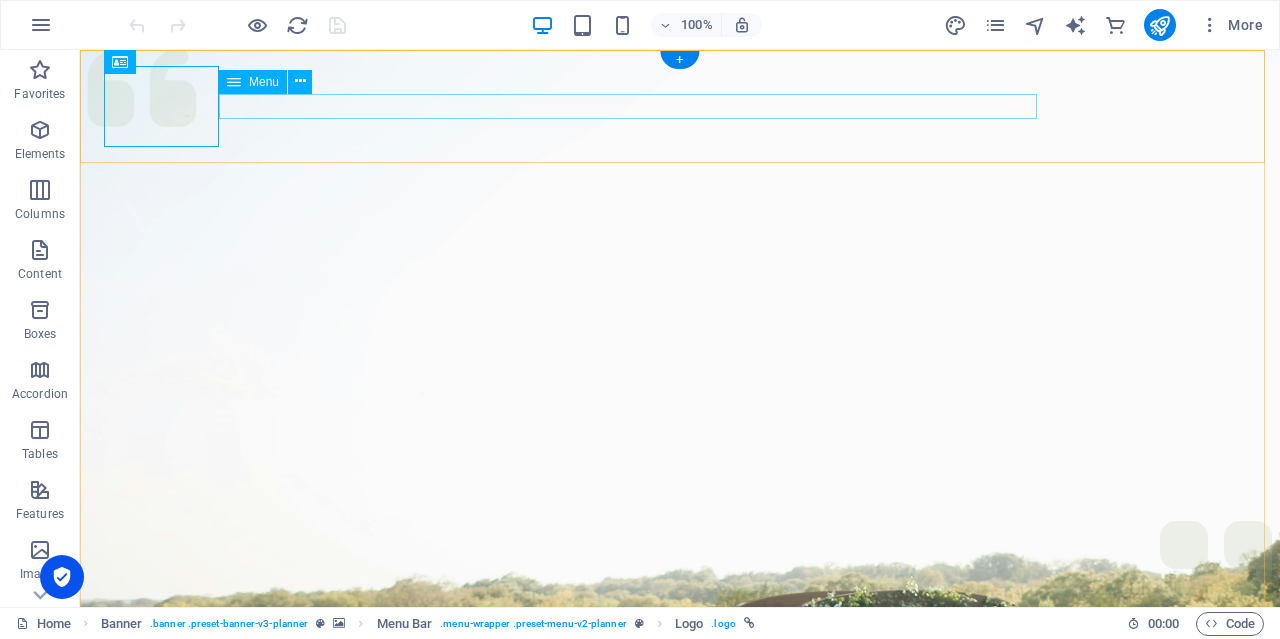 click on "Services About Team Gallery Contact" at bounding box center [680, 1059] 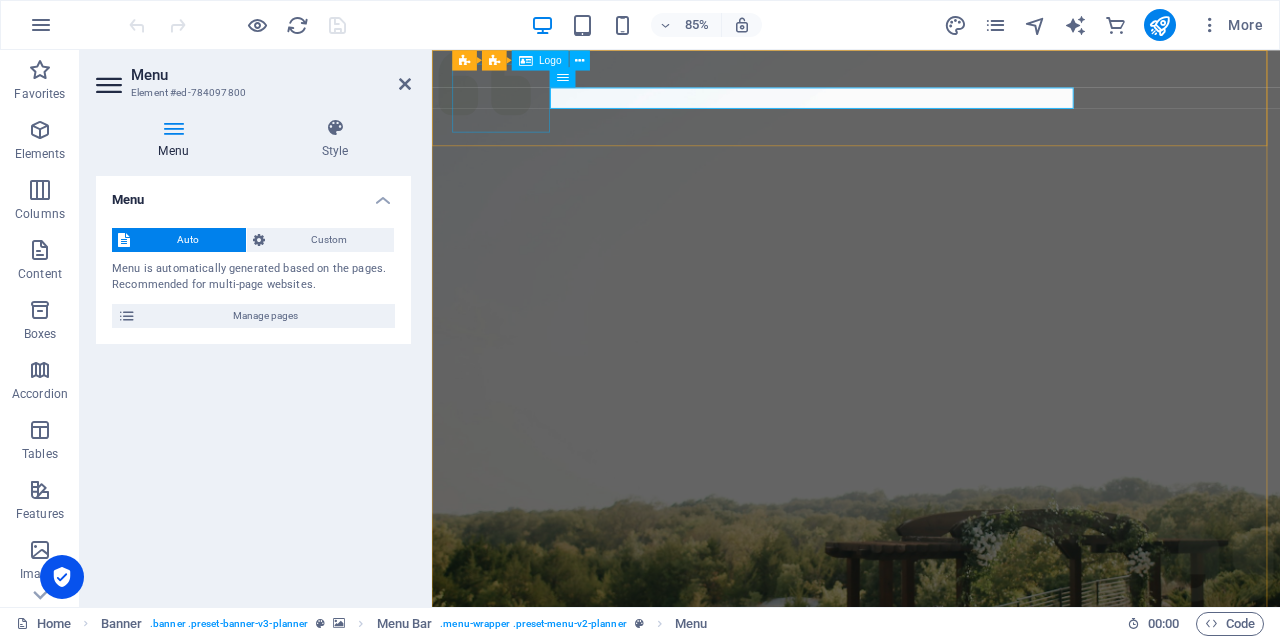 click at bounding box center (931, 1006) 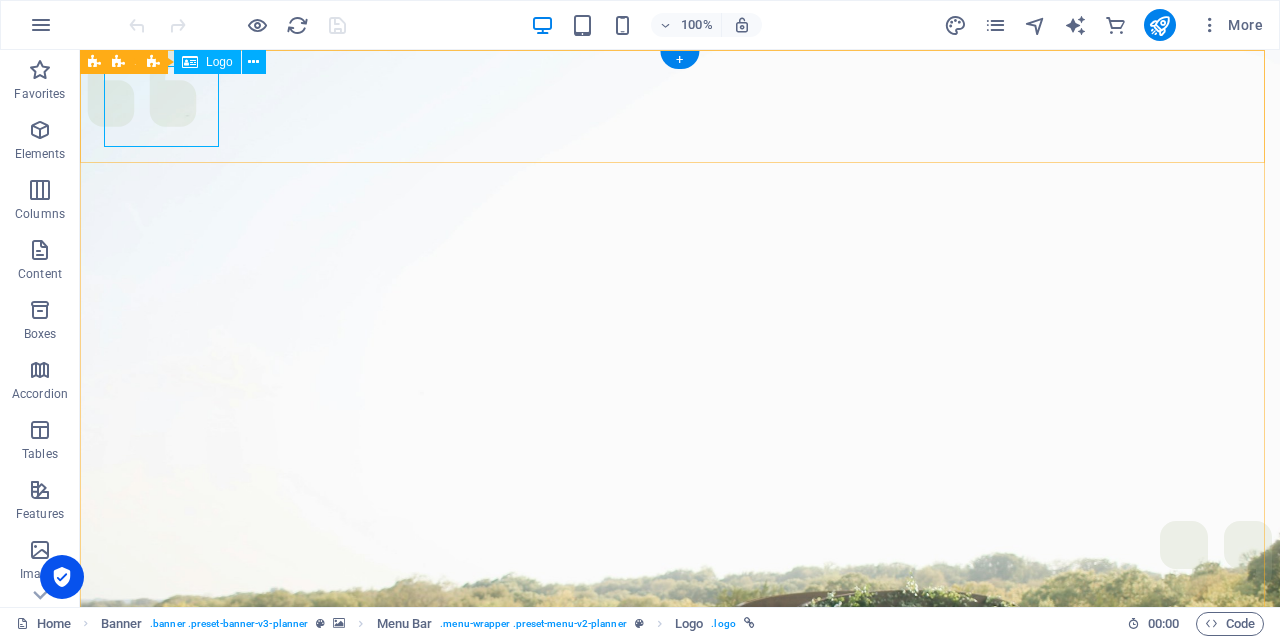 click at bounding box center (680, 1006) 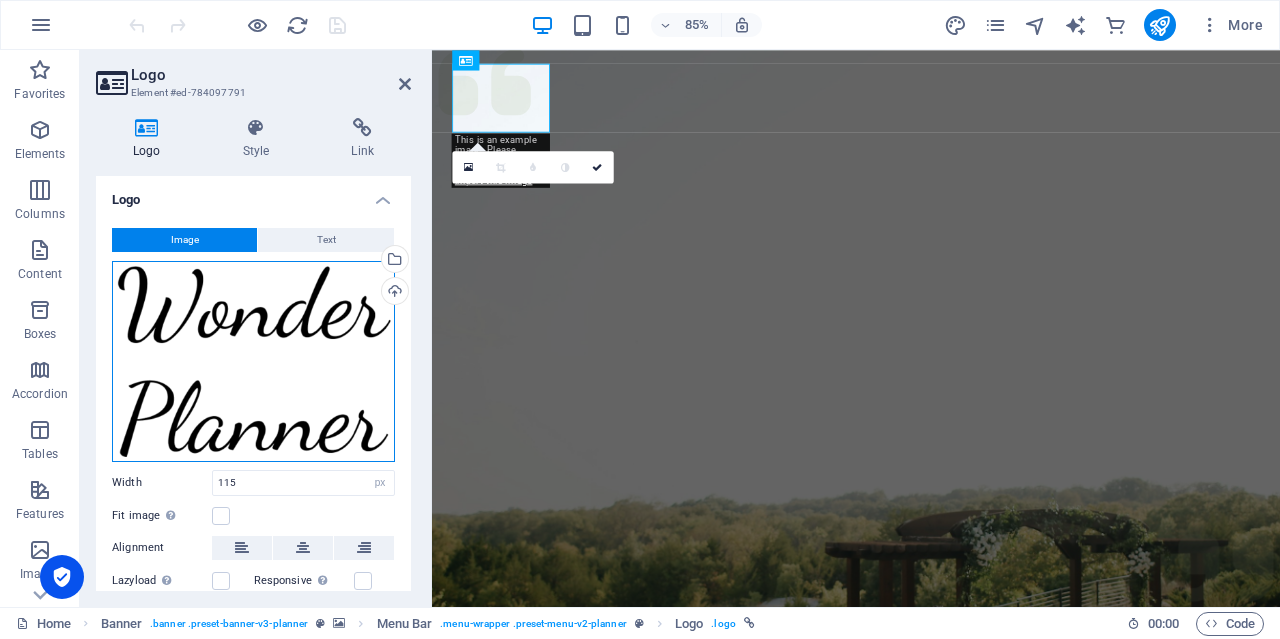 click on "Drag files here, click to choose files or select files from Files or our free stock photos & videos" at bounding box center [253, 361] 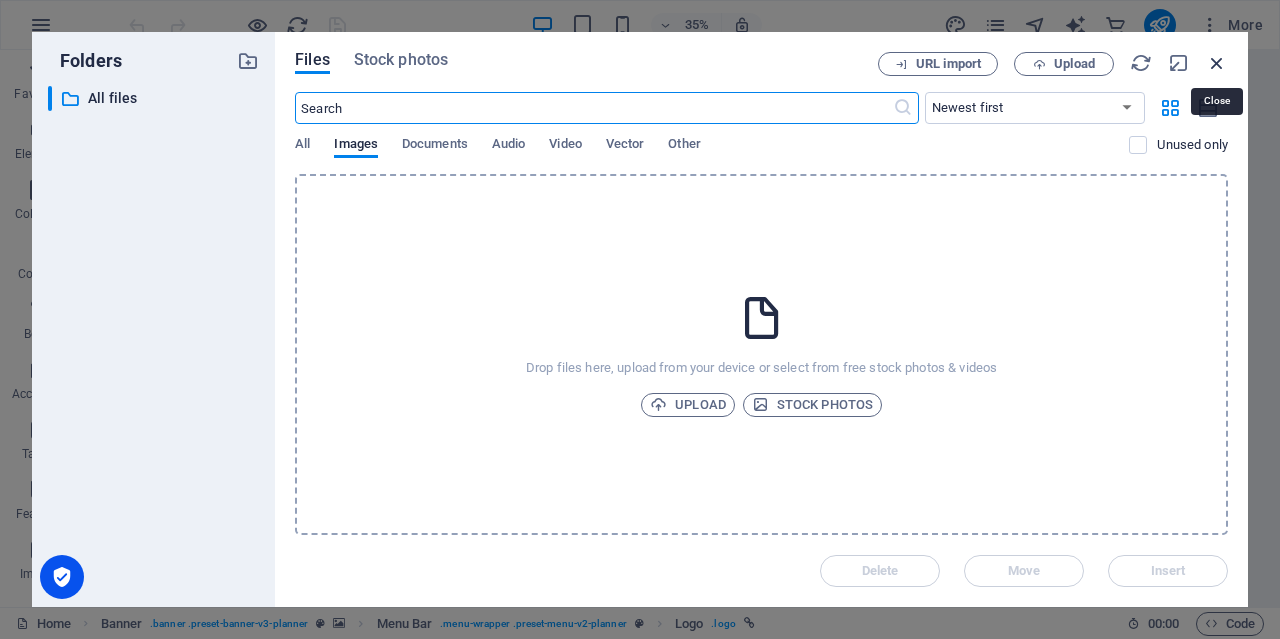 click at bounding box center [1217, 63] 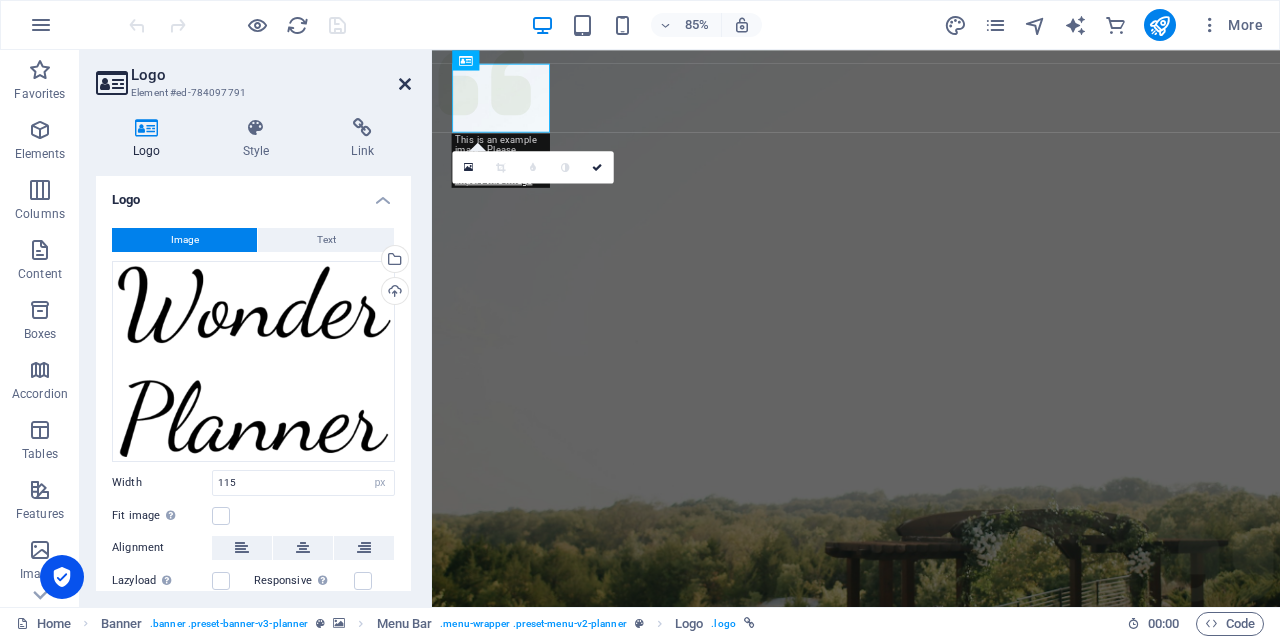 drag, startPoint x: 406, startPoint y: 79, endPoint x: 327, endPoint y: 30, distance: 92.96236 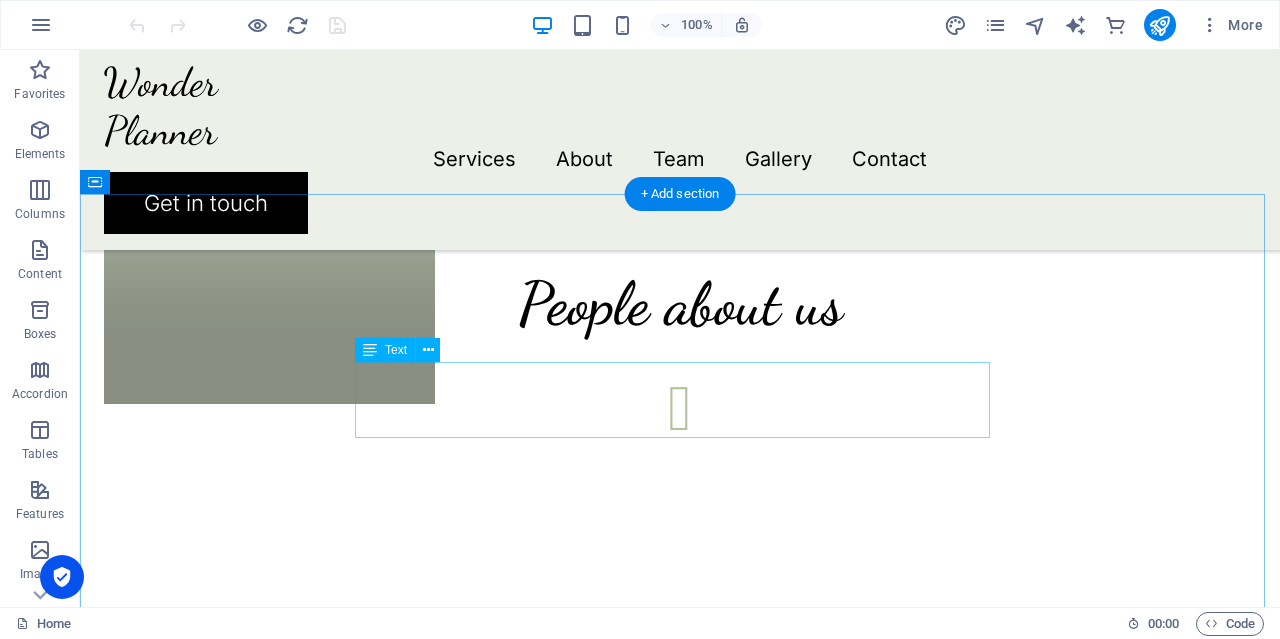 scroll, scrollTop: 3200, scrollLeft: 0, axis: vertical 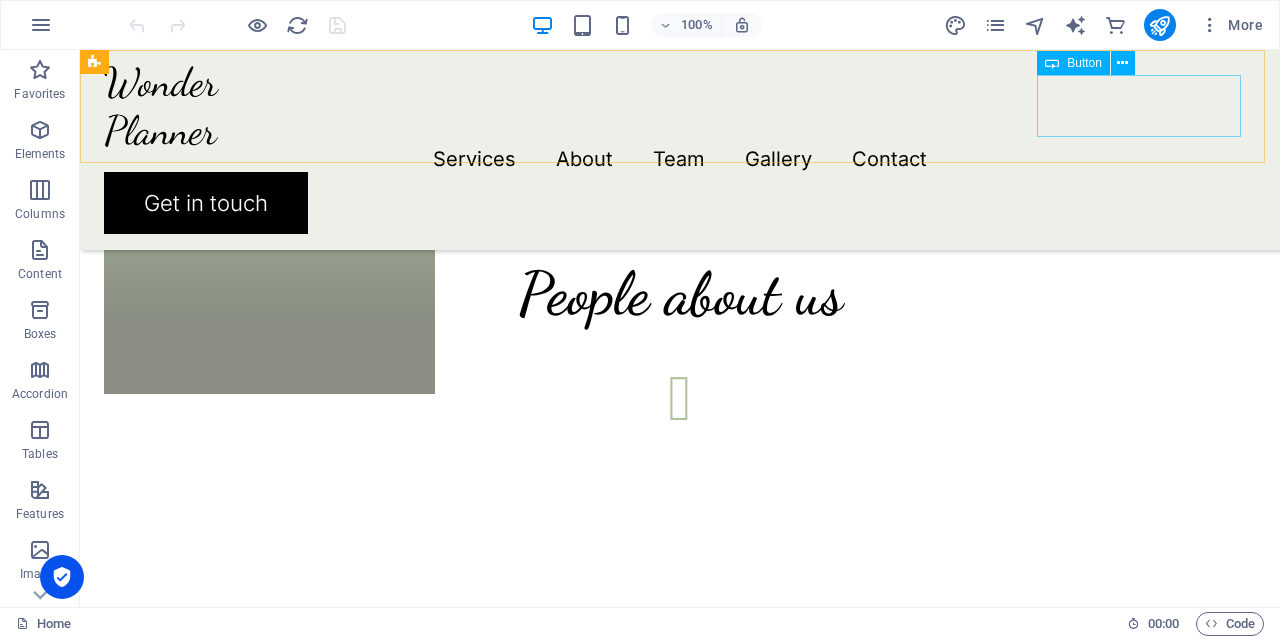 click on "Get in touch" at bounding box center [680, 203] 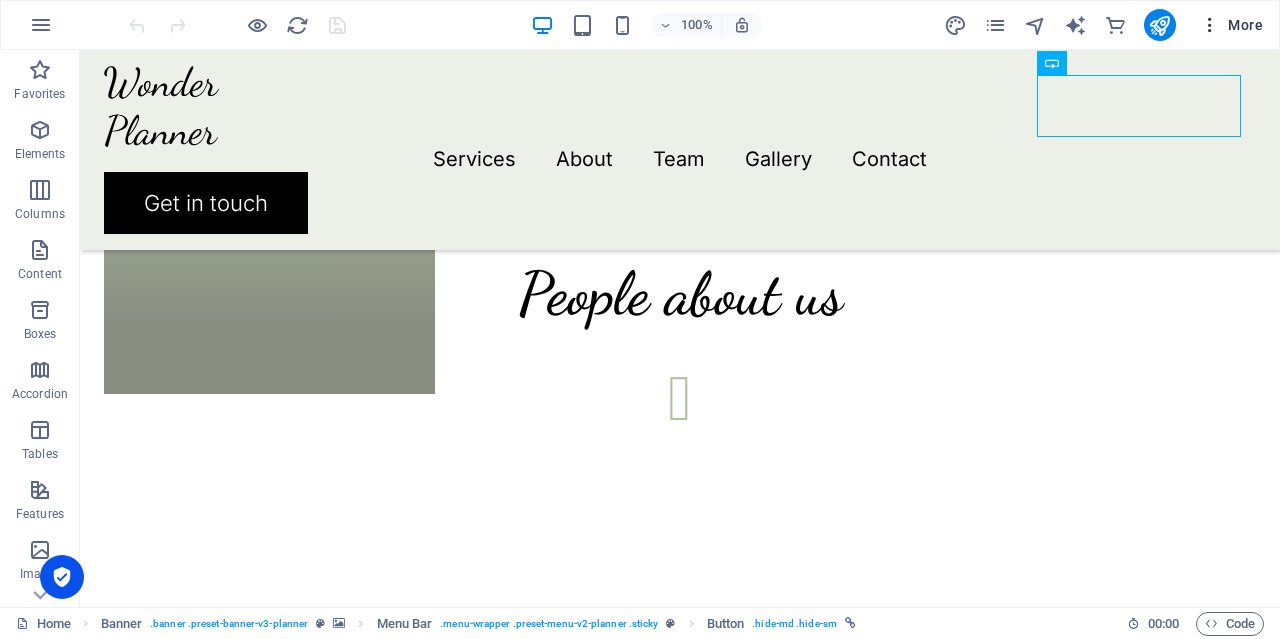 click on "More" at bounding box center [1231, 25] 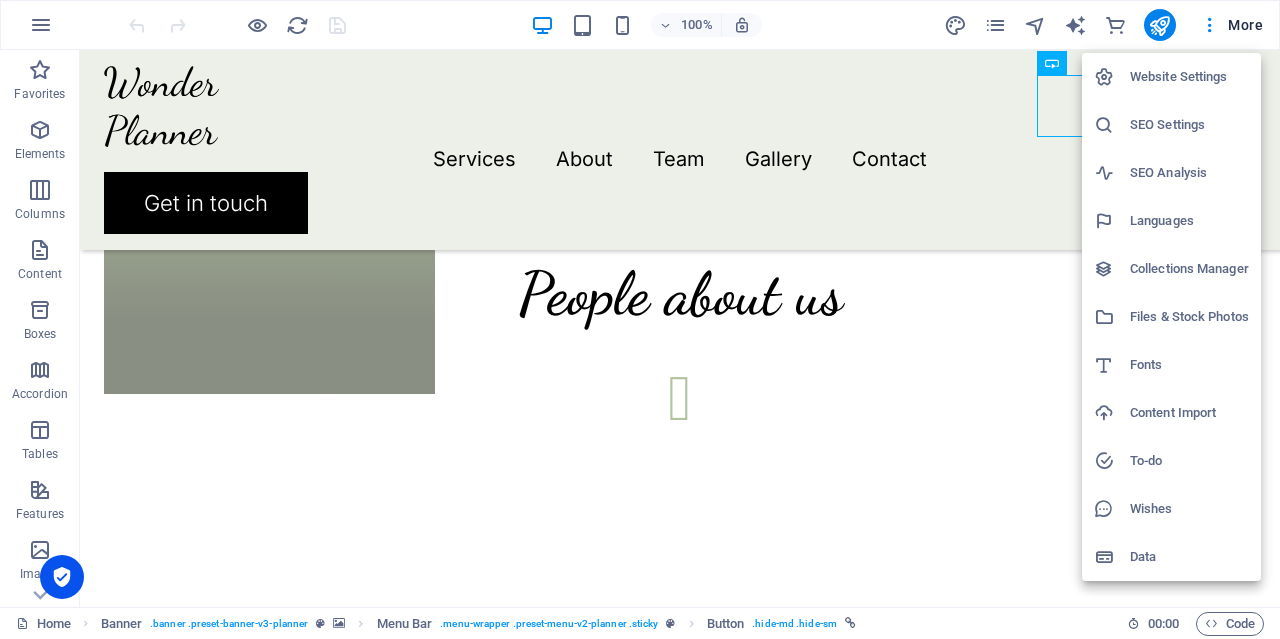 click at bounding box center (640, 319) 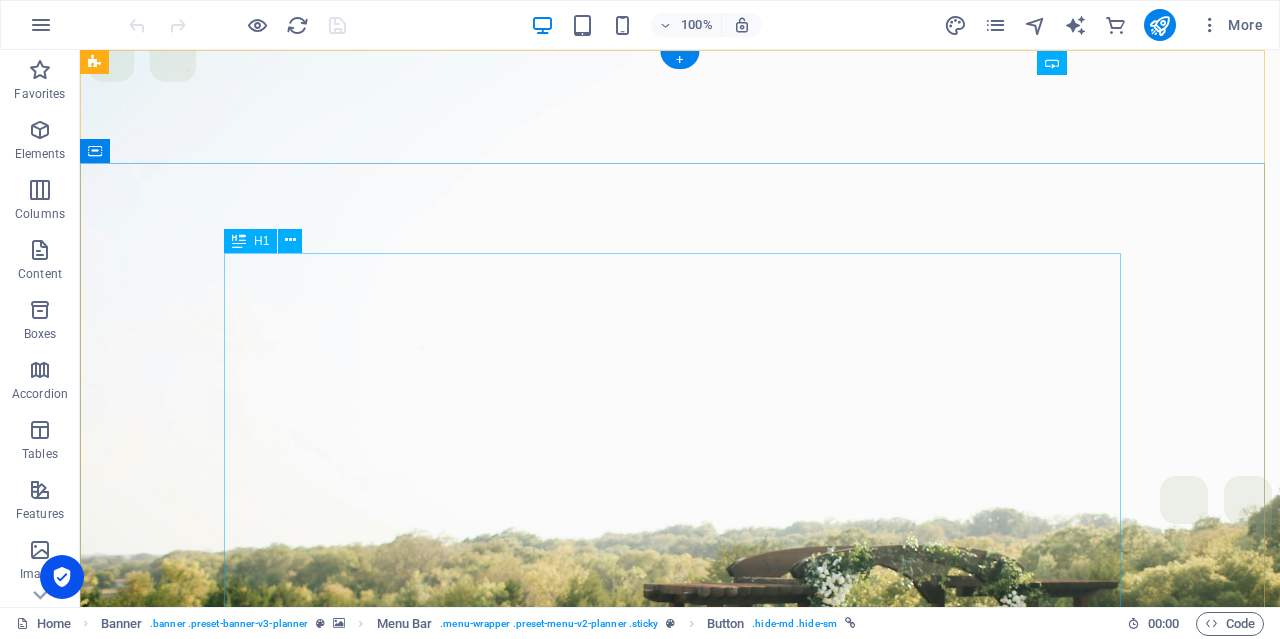 scroll, scrollTop: 0, scrollLeft: 0, axis: both 